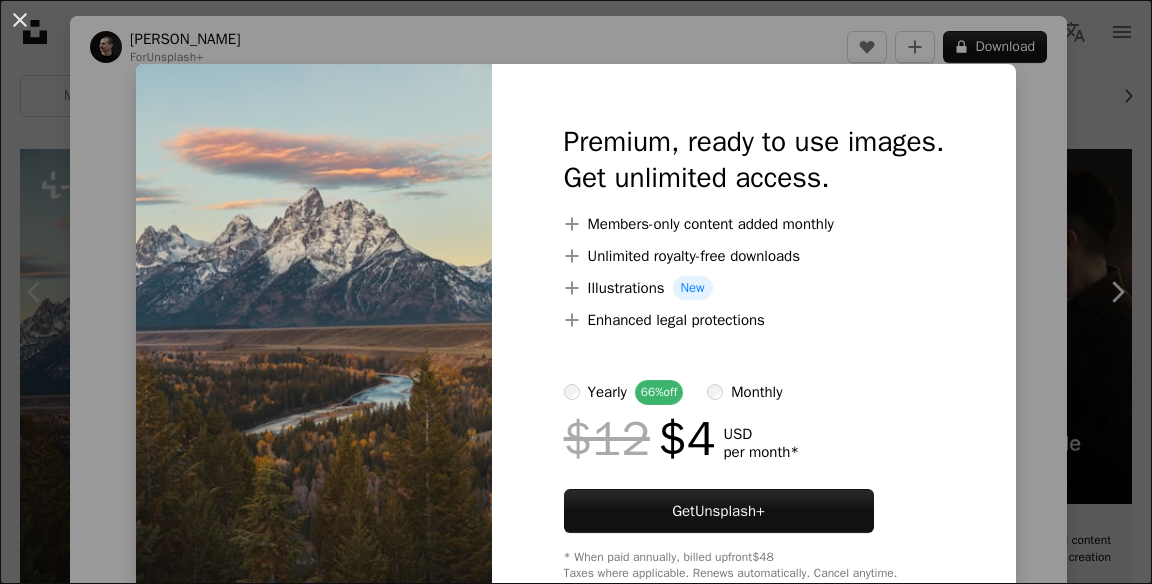 click on "An X shape Premium, ready to use images. Get unlimited access. A plus sign Members-only content added monthly A plus sign Unlimited royalty-free downloads A plus sign Illustrations  New A plus sign Enhanced legal protections yearly 66%  off monthly $12   $4 USD per month * Get  Unsplash+ * When paid annually, billed upfront  $48 Taxes where applicable. Renews automatically. Cancel anytime." at bounding box center [576, 292] 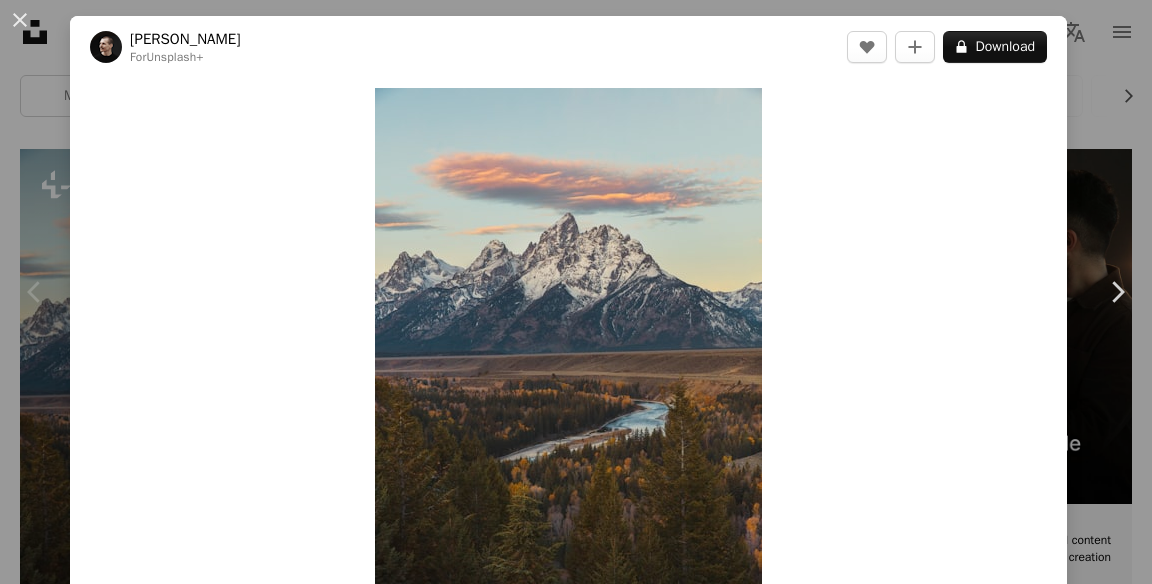 click on "An X shape Chevron left Chevron right [PERSON_NAME] For  Unsplash+ A heart A plus sign A lock Download Zoom in A forward-right arrow Share More Actions A map marker [GEOGRAPHIC_DATA], [US_STATE], [GEOGRAPHIC_DATA] Calendar outlined Published on  [DATE] Safety Licensed under the  Unsplash+ License trees river scenery wallpapers backgrounds hill mountain range [GEOGRAPHIC_DATA] [US_STATE] k2 mountain beautiful mountain [GEOGRAPHIC_DATA][PERSON_NAME] and sky [GEOGRAPHIC_DATA] [GEOGRAPHIC_DATA] Free pictures From this series Chevron right Plus sign for Unsplash+ Plus sign for Unsplash+ Plus sign for Unsplash+ Plus sign for Unsplash+ Plus sign for Unsplash+ Plus sign for Unsplash+ Plus sign for Unsplash+ Plus sign for Unsplash+ Plus sign for Unsplash+ Plus sign for Unsplash+ Related images Plus sign for Unsplash+ A heart A plus sign [PERSON_NAME] For  Unsplash+ A lock Download Plus sign for Unsplash+ A heart A plus sign Davey Gravy For  Unsplash+ A lock Download Plus sign for Unsplash+ A heart A plus sign [PERSON_NAME] For" at bounding box center (576, 292) 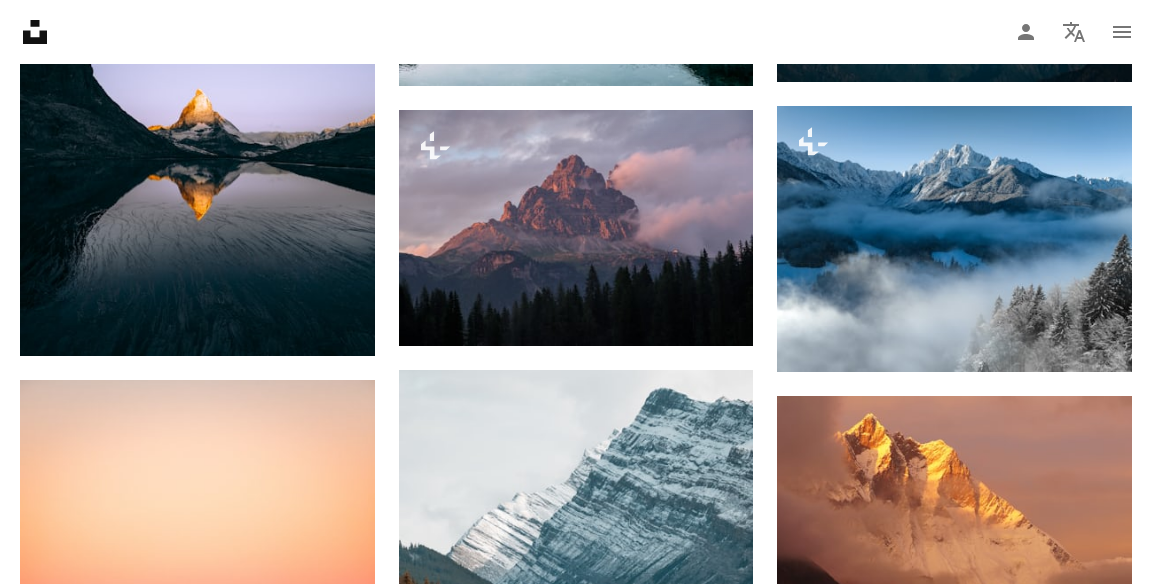 scroll, scrollTop: 1207, scrollLeft: 0, axis: vertical 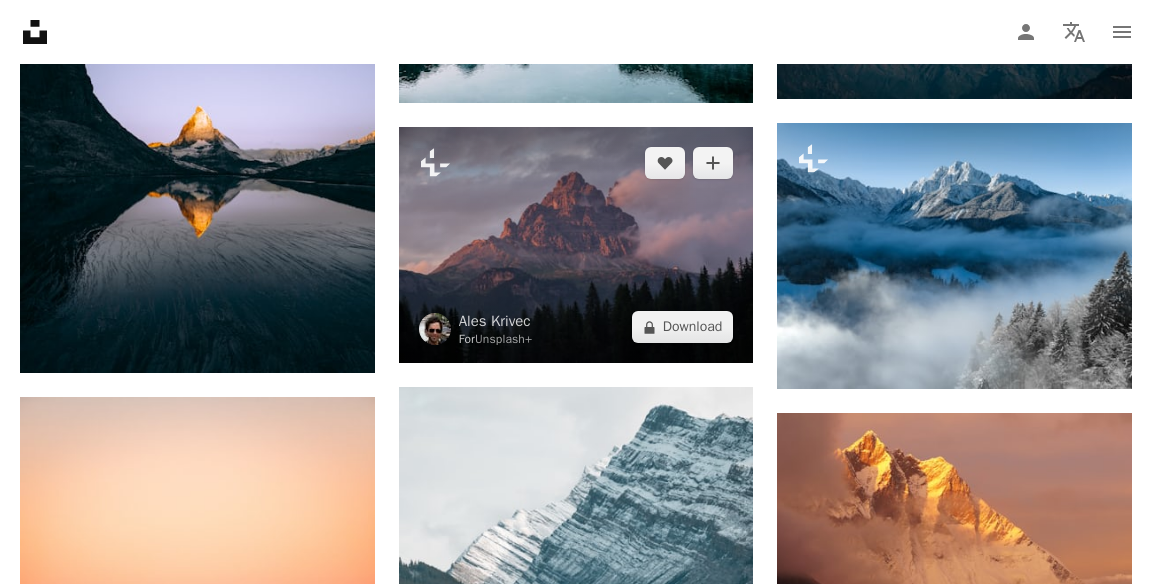 click at bounding box center [576, 245] 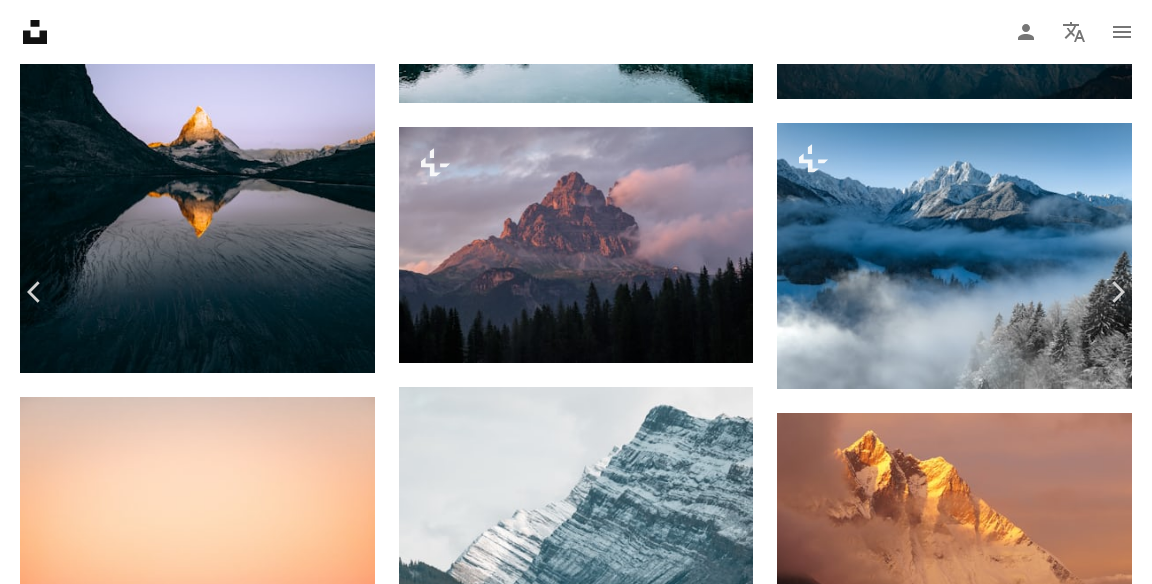 click on "An X shape Chevron left Chevron right Ales Krivec For  Unsplash+ A heart A plus sign A lock Download Zoom in A forward-right arrow Share More Actions Tre Cime di Lavaredo mountains in the Italian Dolomites. Calendar outlined Published on  [DATE] Safety Licensed under the  Unsplash+ License mountains cloud scenery scenic cloudy k2 mountain nature mountain highland HD Wallpapers From this series Plus sign for Unsplash+ Related images Plus sign for Unsplash+ A heart A plus sign Ales Krivec For  Unsplash+ A lock Download Plus sign for Unsplash+ A heart A plus sign Ales Krivec For  Unsplash+ A lock Download Plus sign for Unsplash+ A heart A plus sign Ales Krivec For  Unsplash+ A lock Download Plus sign for Unsplash+ A heart A plus sign [PERSON_NAME] For  Unsplash+ A lock Download Plus sign for Unsplash+ A heart A plus sign [PERSON_NAME] For  Unsplash+ A lock Download Plus sign for Unsplash+ A heart A plus sign [PERSON_NAME] [PERSON_NAME] For  Unsplash+ A lock Download Plus sign for Unsplash+ A heart A plus sign For" at bounding box center (576, 3225) 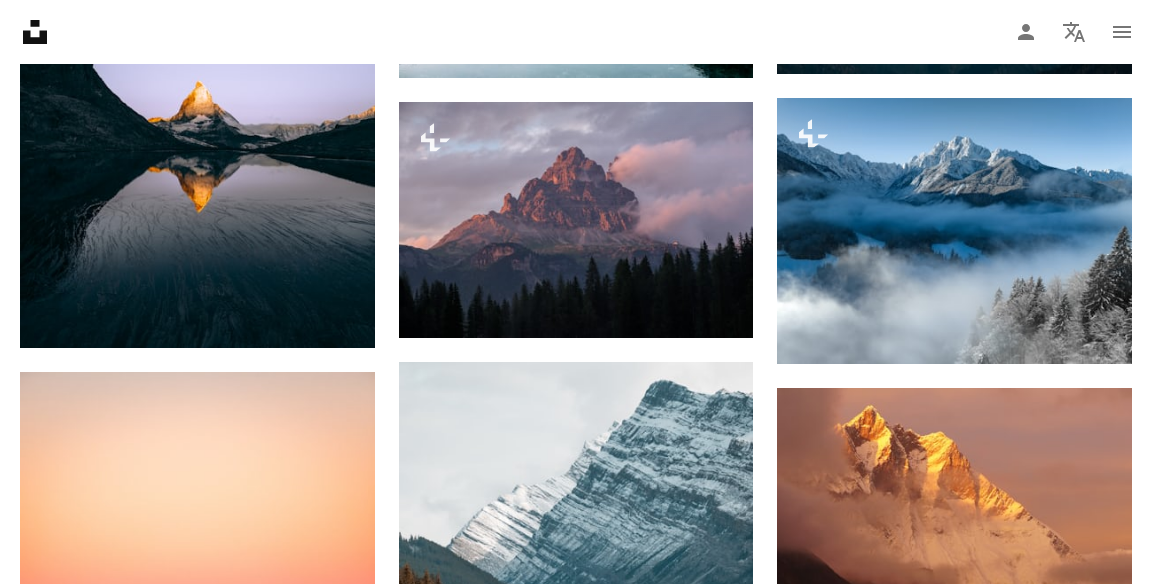 scroll, scrollTop: 1234, scrollLeft: 0, axis: vertical 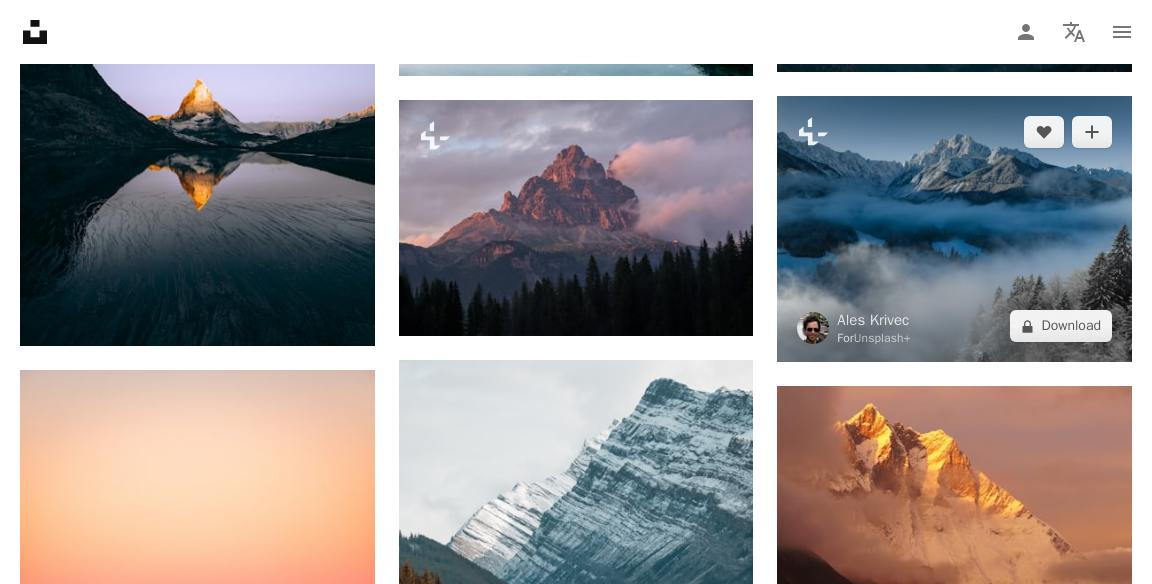 click at bounding box center [954, 229] 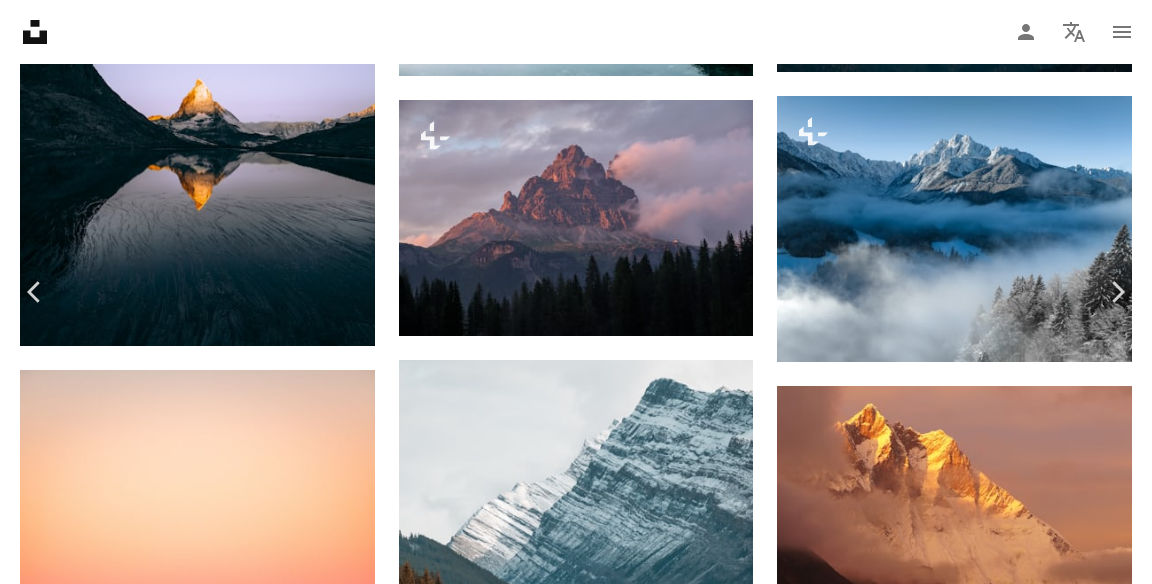 click on "Chevron right" at bounding box center (1117, 292) 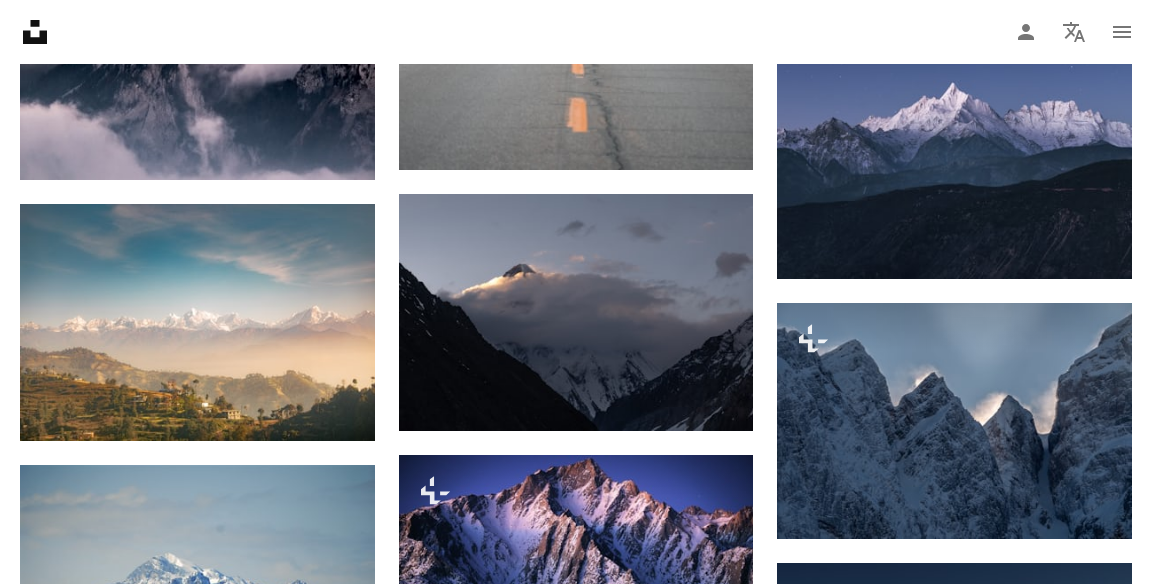 scroll, scrollTop: 1964, scrollLeft: 0, axis: vertical 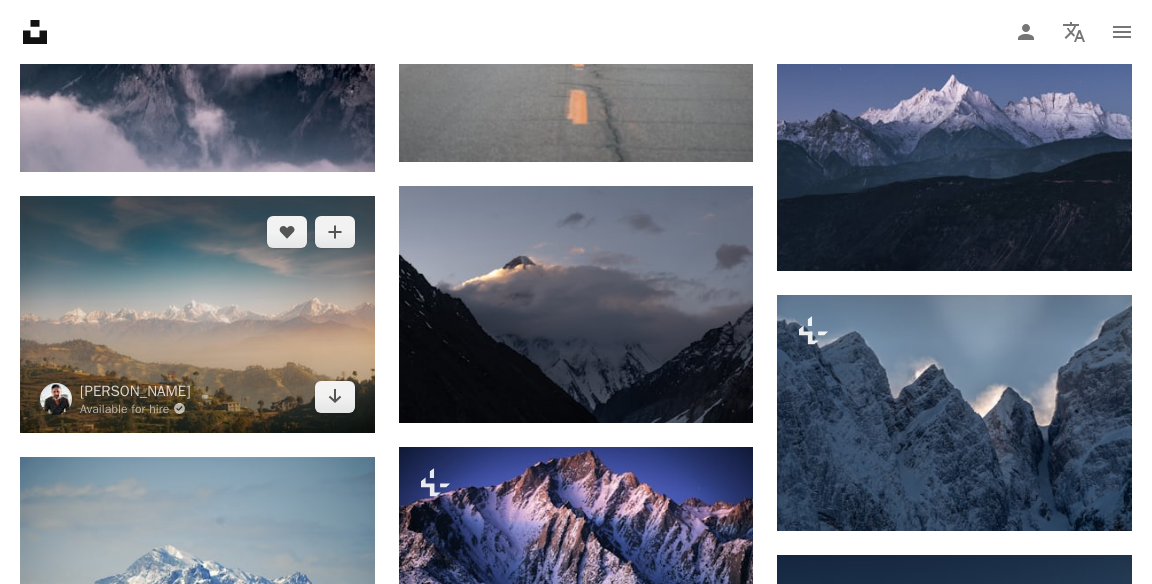 click at bounding box center [197, 314] 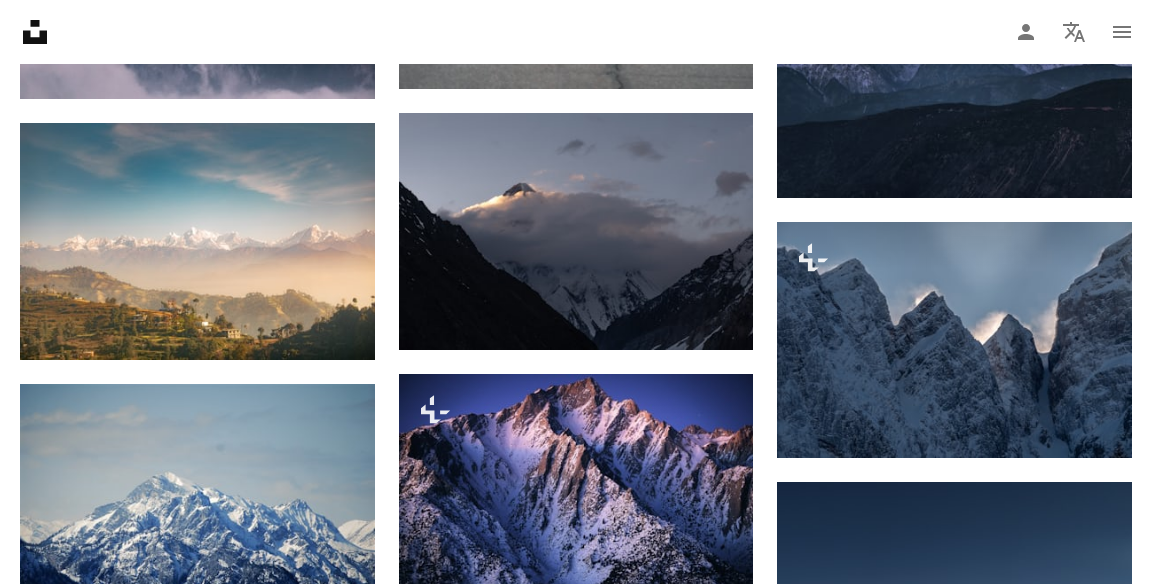 scroll, scrollTop: 2060, scrollLeft: 0, axis: vertical 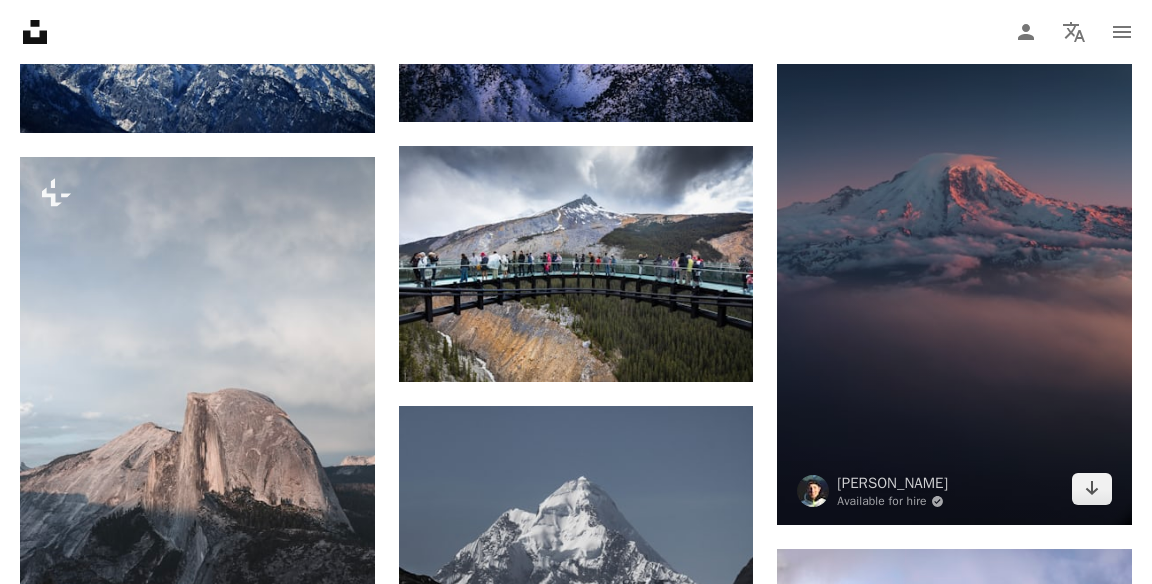 click at bounding box center [954, 259] 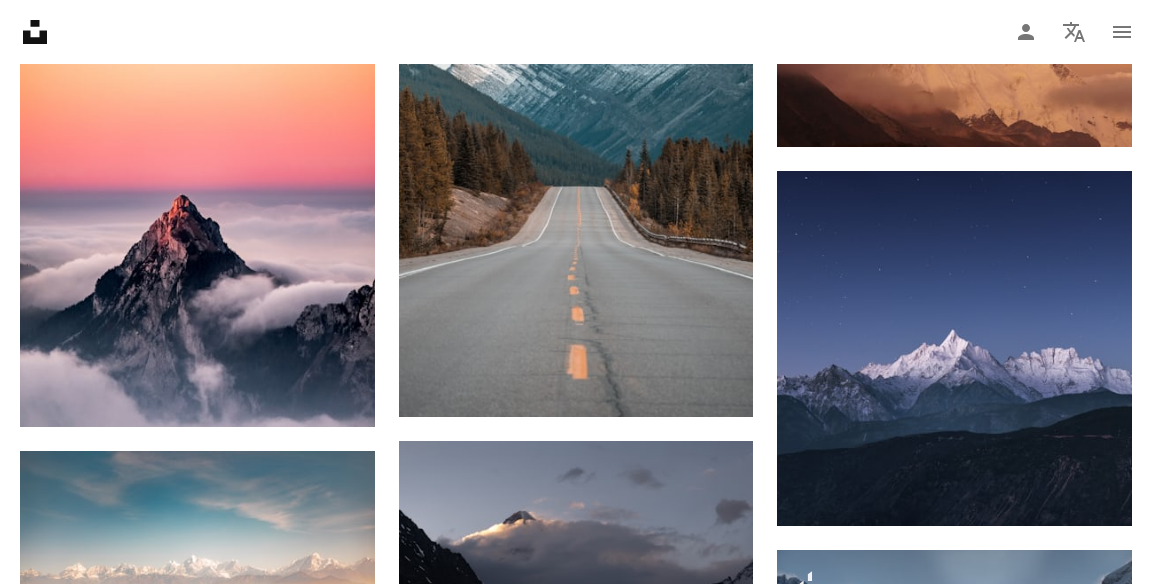 scroll, scrollTop: 1708, scrollLeft: 0, axis: vertical 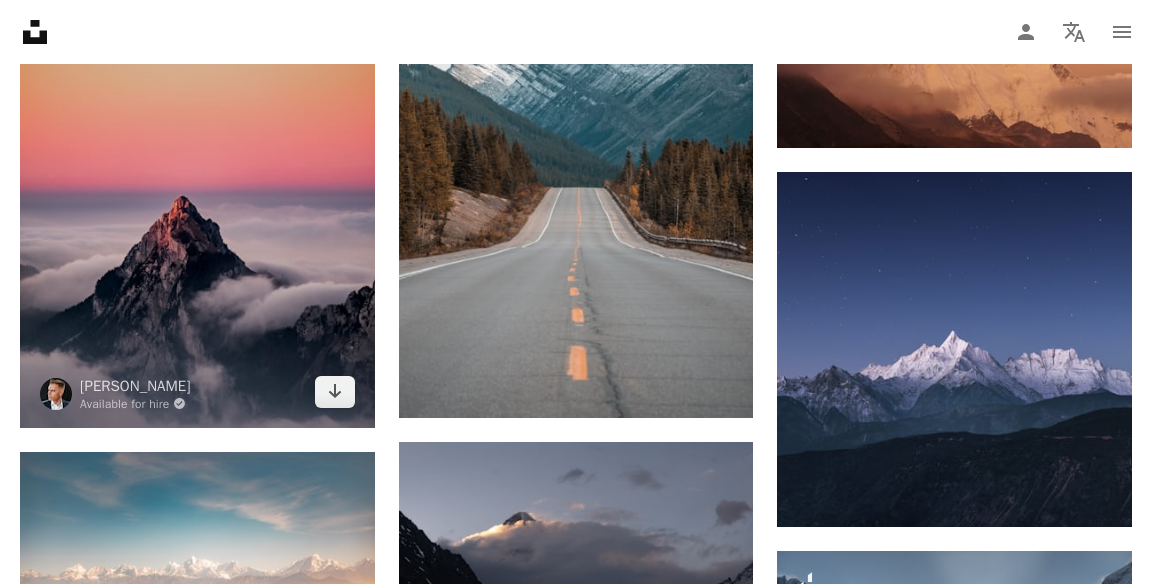 click at bounding box center (197, 162) 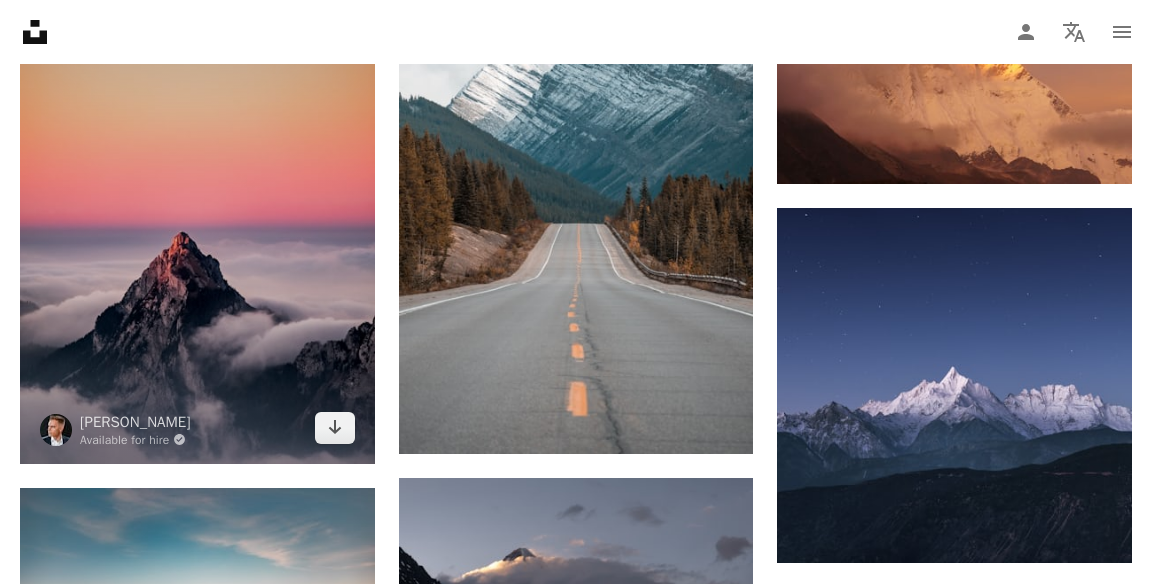 click at bounding box center [197, 198] 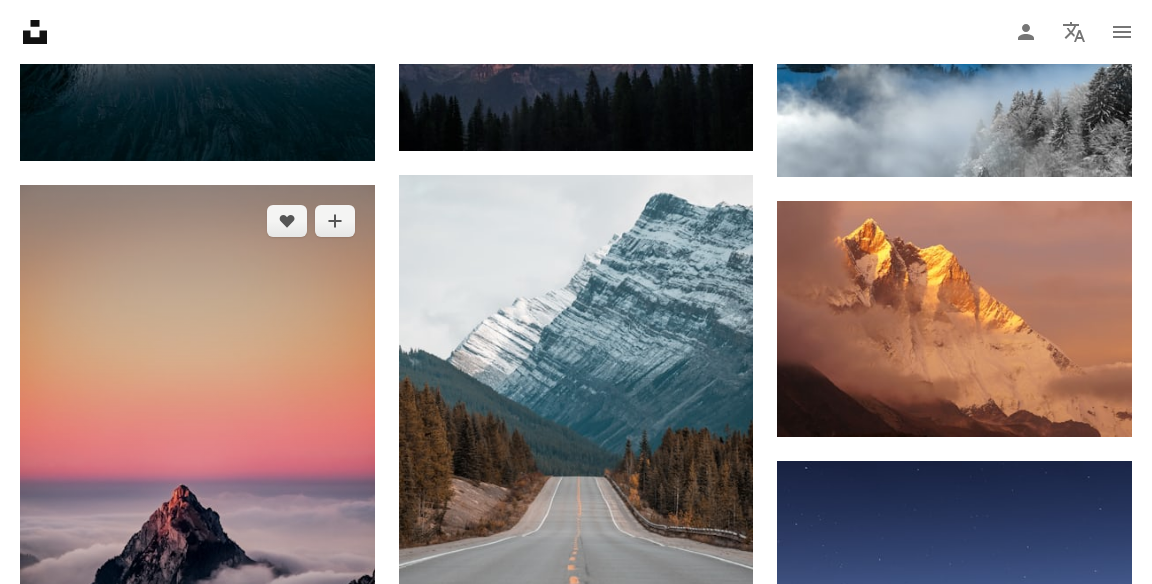 scroll, scrollTop: 1290, scrollLeft: 0, axis: vertical 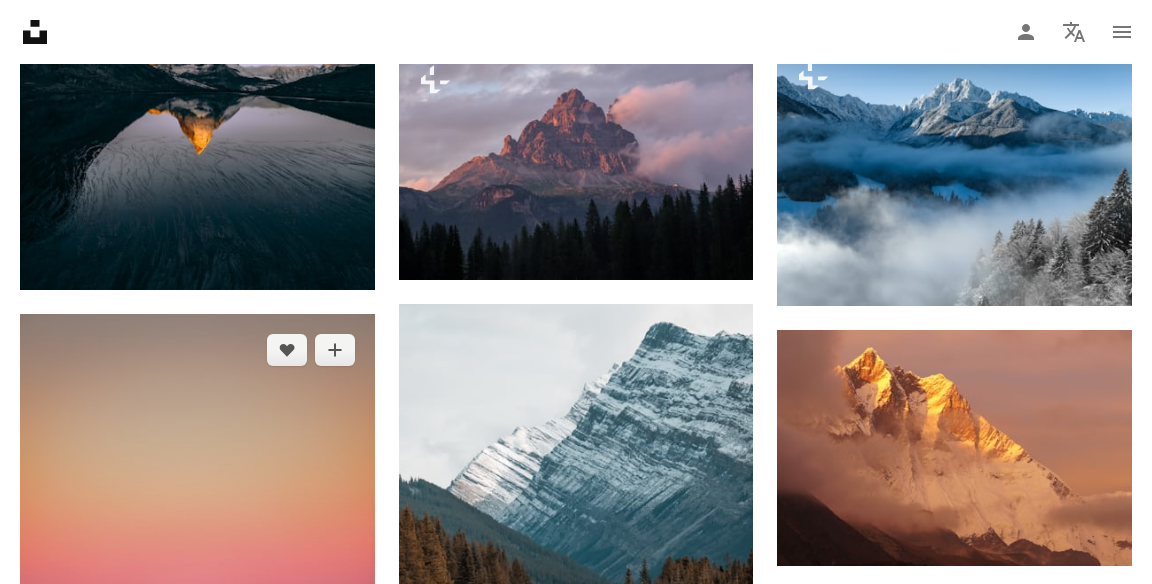 click 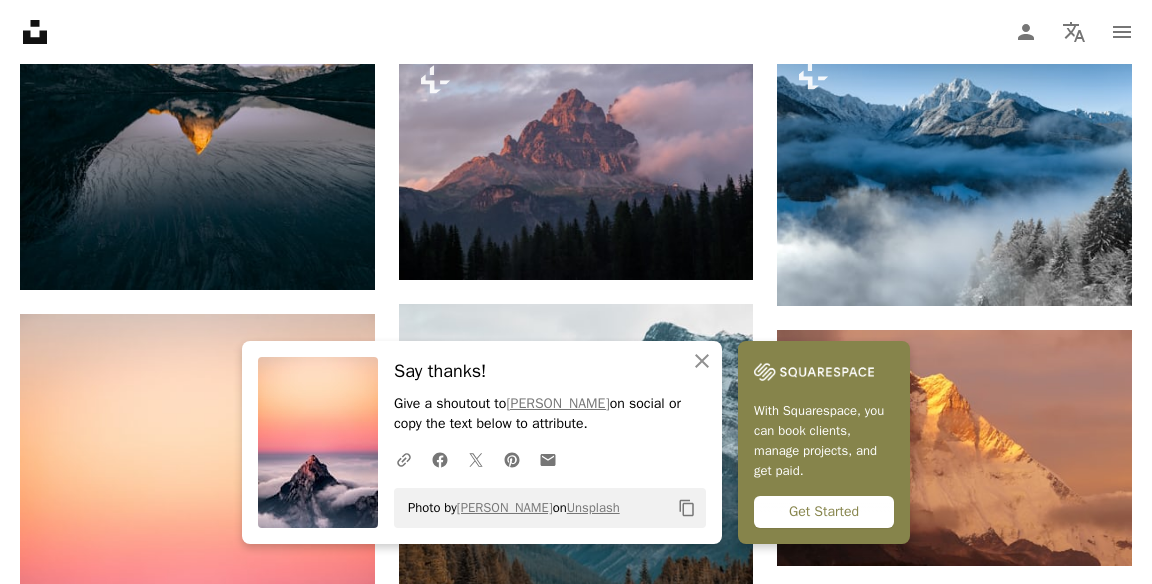 click on "Join Unsplash Already have an account?  Login First name Last name Email Username  (only letters, numbers and underscores) Password  (min. 8 char) Join By joining, you agree to the  Terms  and  Privacy Policy ." at bounding box center [716, 5416] 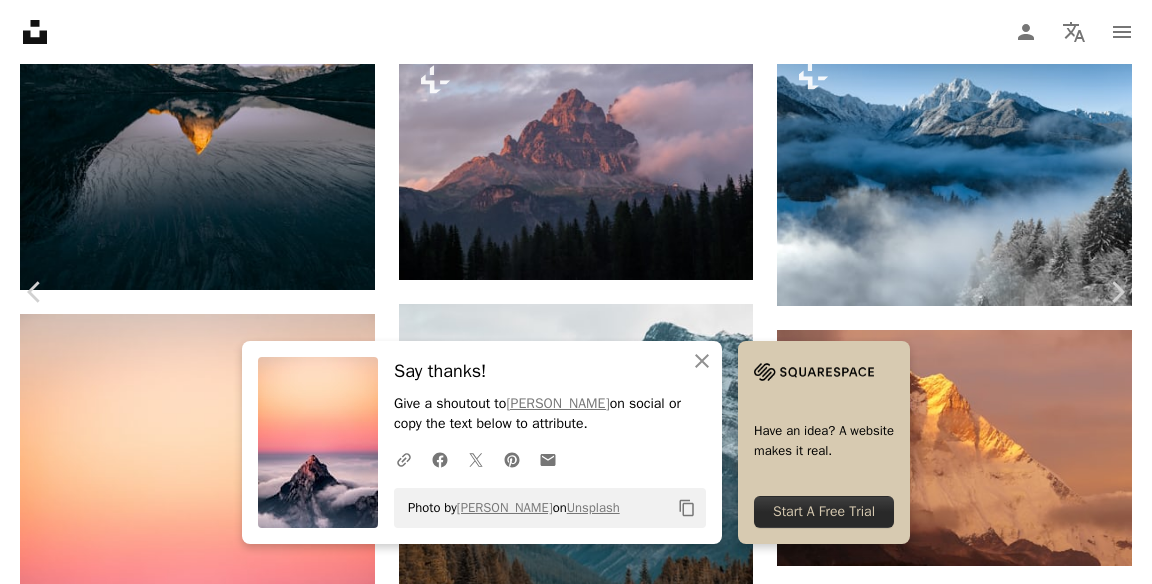 click on "An X shape Chevron left Chevron right An X shape Close Say thanks! Give a shoutout to  [PERSON_NAME]  on social or copy the text below to attribute. A URL sharing icon (chains) Facebook icon X (formerly Twitter) icon Pinterest icon An envelope Photo by  [PERSON_NAME]  on  Unsplash
Copy content Have an idea? A website makes it real. Start A Free Trial [PERSON_NAME] Available for hire A checkmark inside of a circle A heart A plus sign Download free Chevron down Zoom in Views 31,224,943 Downloads 343,495 Featured in Photos ,  Spirituality ,  Nature A forward-right arrow Share Info icon Info More Actions Imagine you are above the fog. Seeing the sun set. Then you turn around and see this. A mountain summit peaking out of the fog and catching fire. Goosebumps all over your body. And a refreshing feeling of joy and thankfulness filling up your body. This is [GEOGRAPHIC_DATA]. This I can call my home. I really appreciate that a lot lately. Read more A map marker Fronalpstock, [GEOGRAPHIC_DATA] Calendar outlined" at bounding box center [576, 5256] 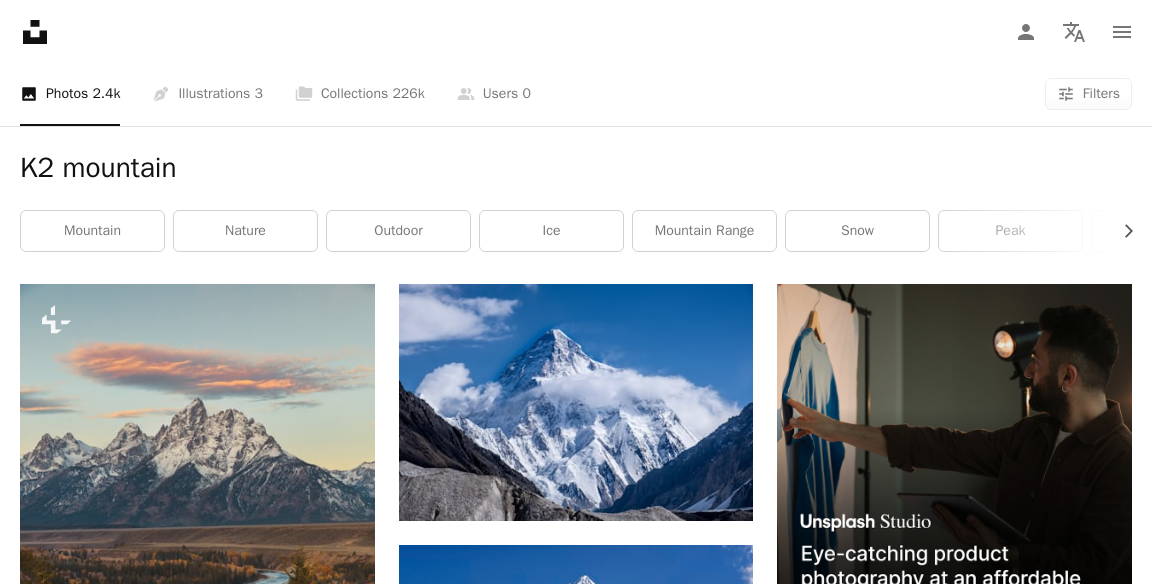 scroll, scrollTop: 273, scrollLeft: 0, axis: vertical 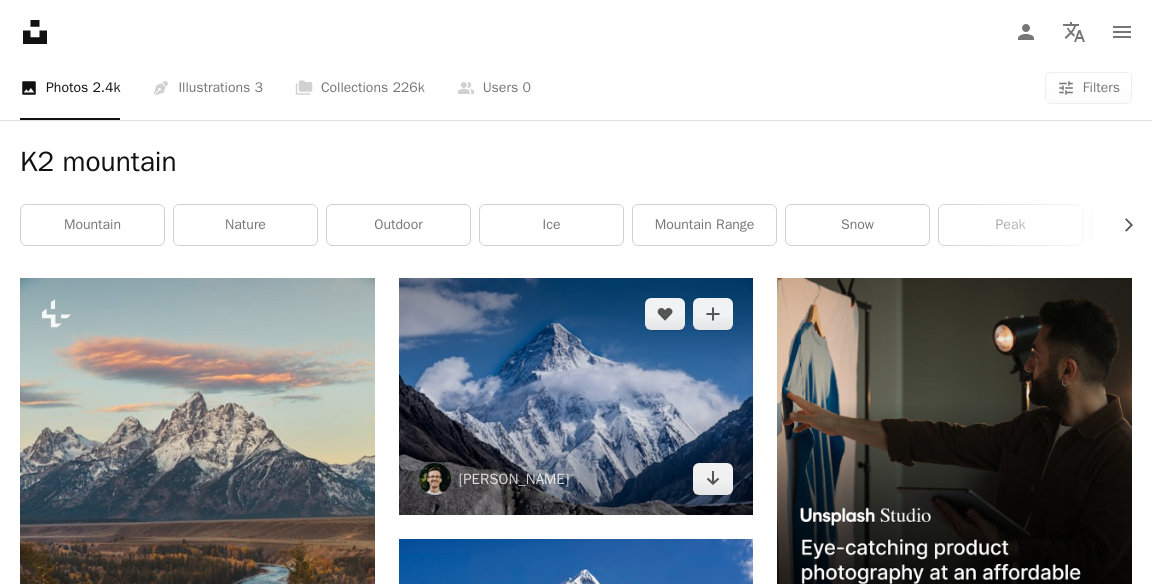 click at bounding box center (576, 396) 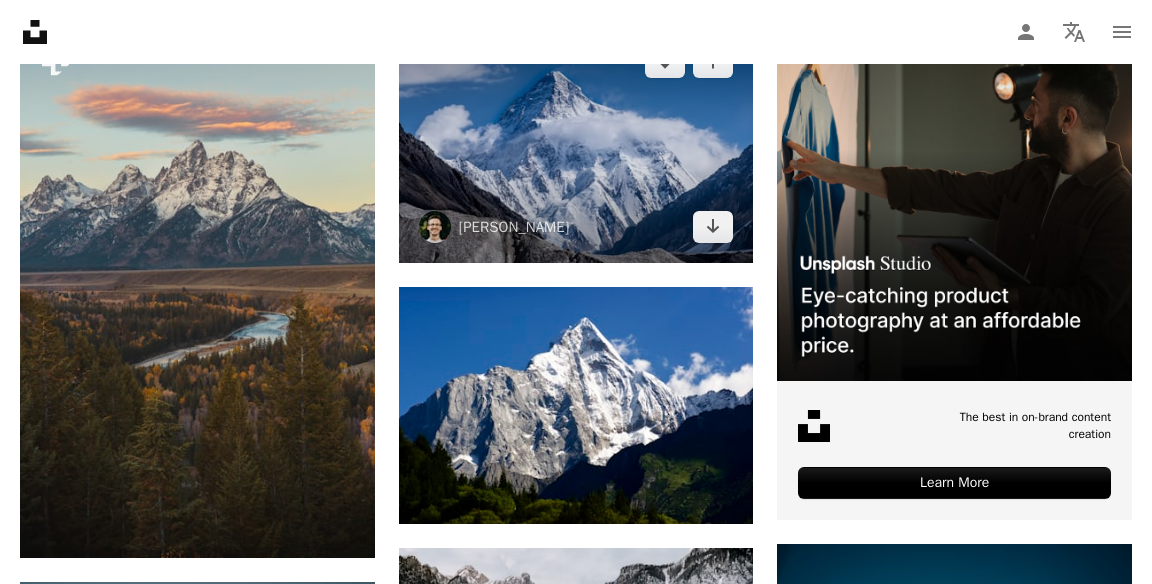 scroll, scrollTop: 527, scrollLeft: 0, axis: vertical 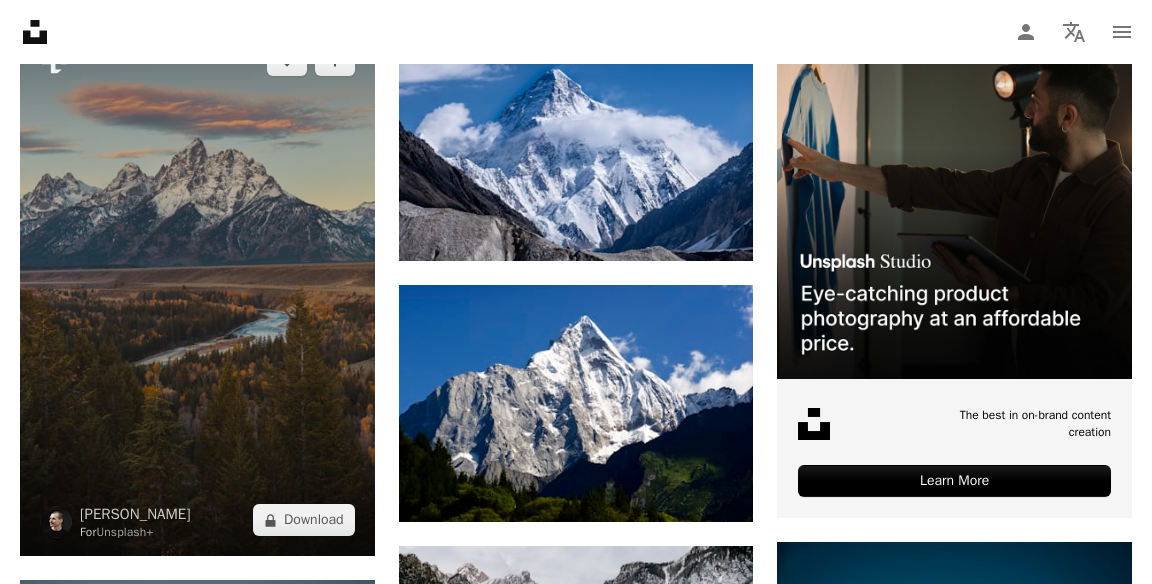 click at bounding box center [197, 290] 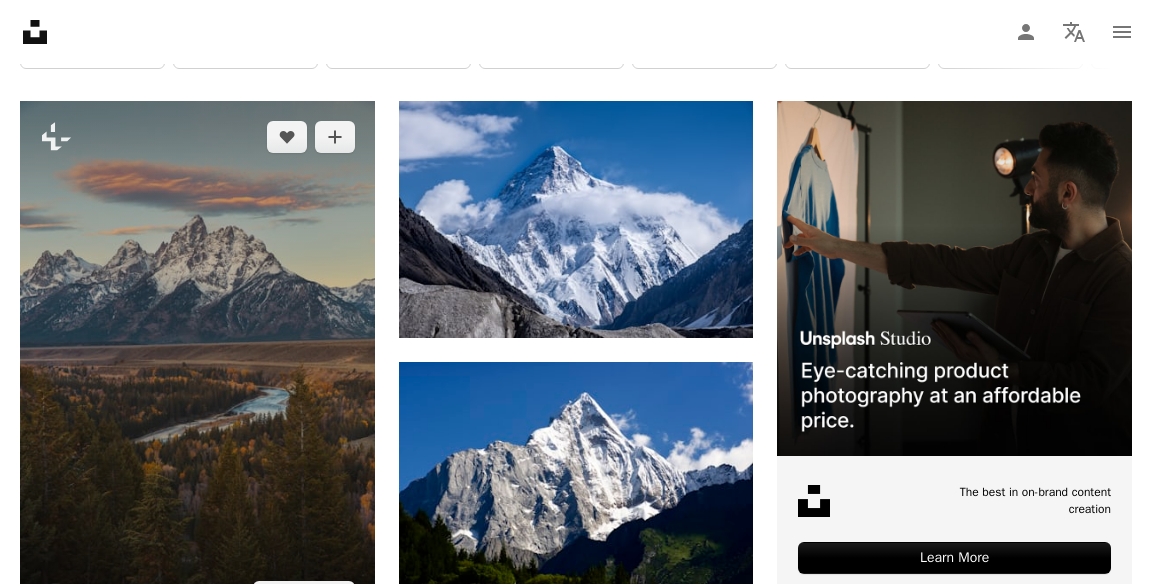 scroll, scrollTop: 440, scrollLeft: 0, axis: vertical 